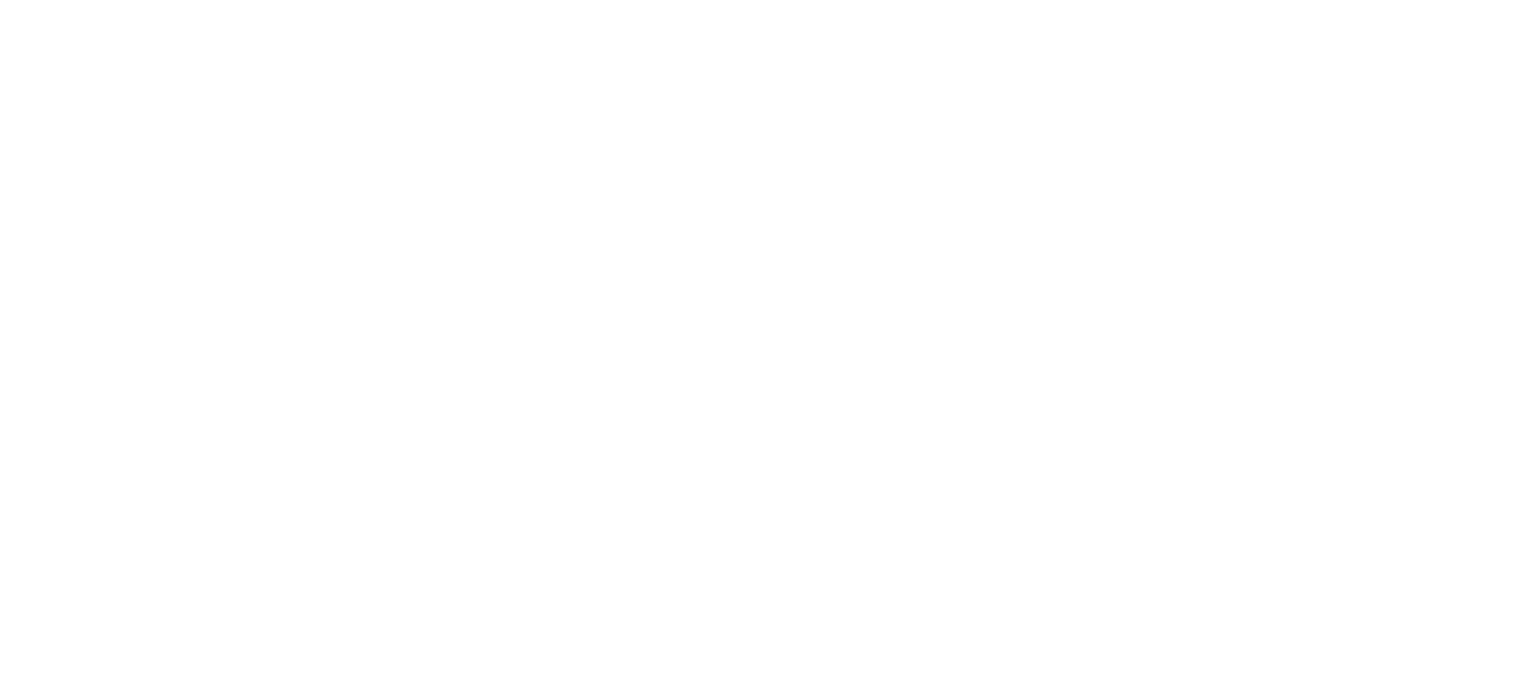 scroll, scrollTop: 0, scrollLeft: 0, axis: both 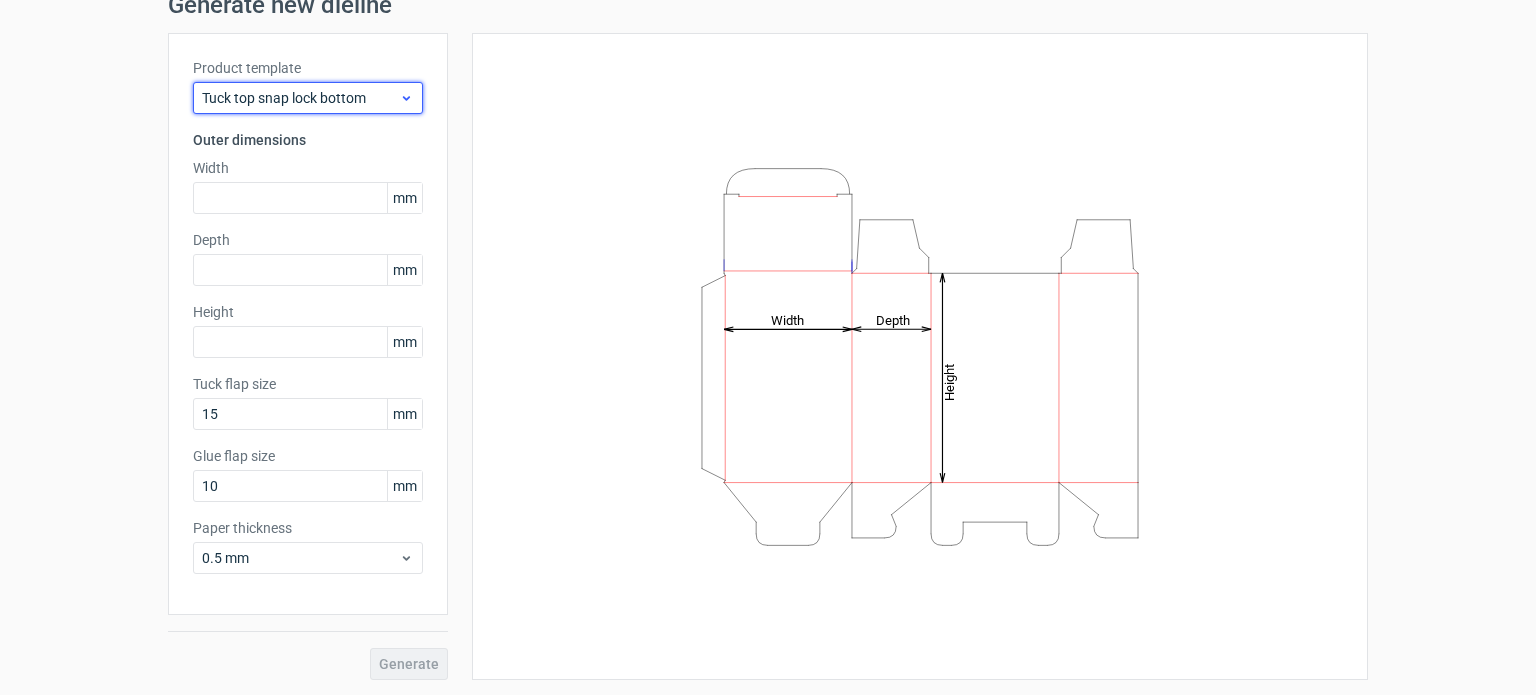 click on "Tuck top snap lock bottom" at bounding box center (300, 98) 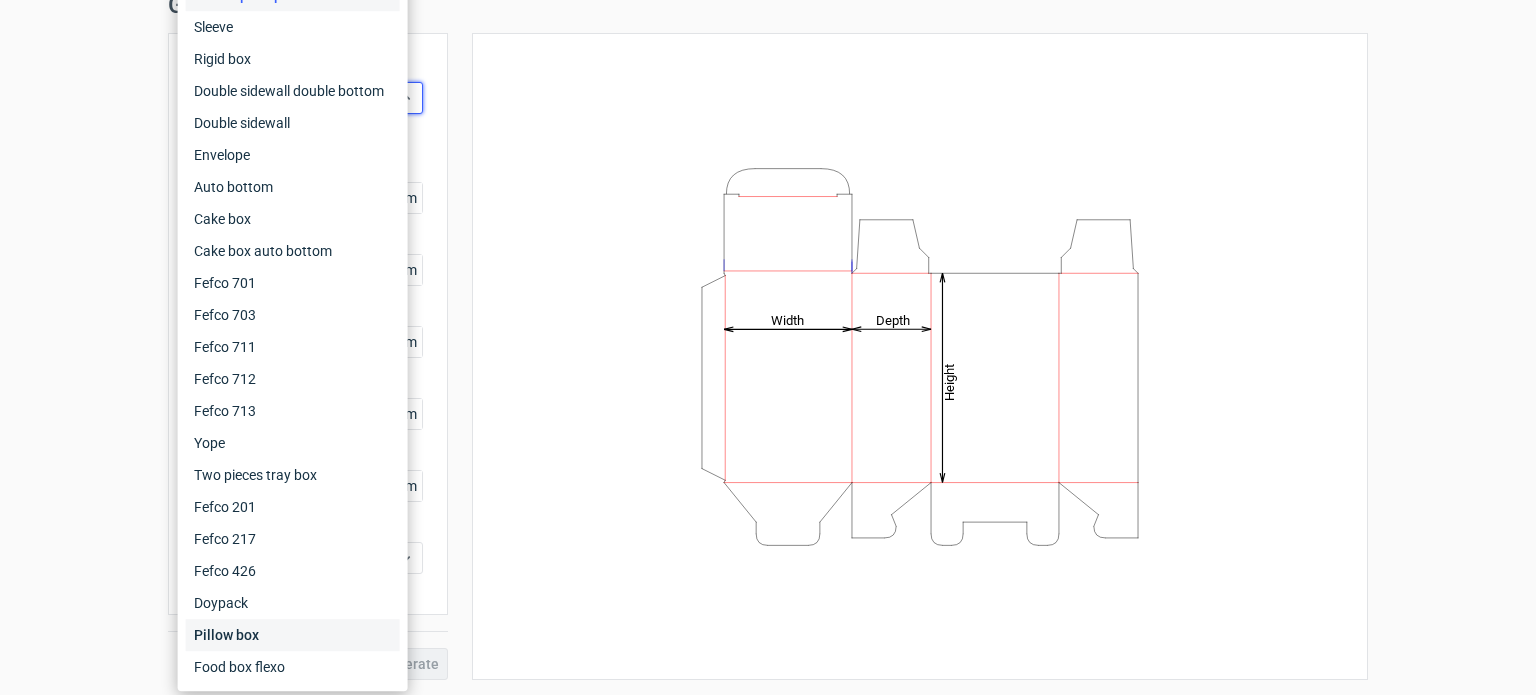 click on "Pillow box" at bounding box center [293, 635] 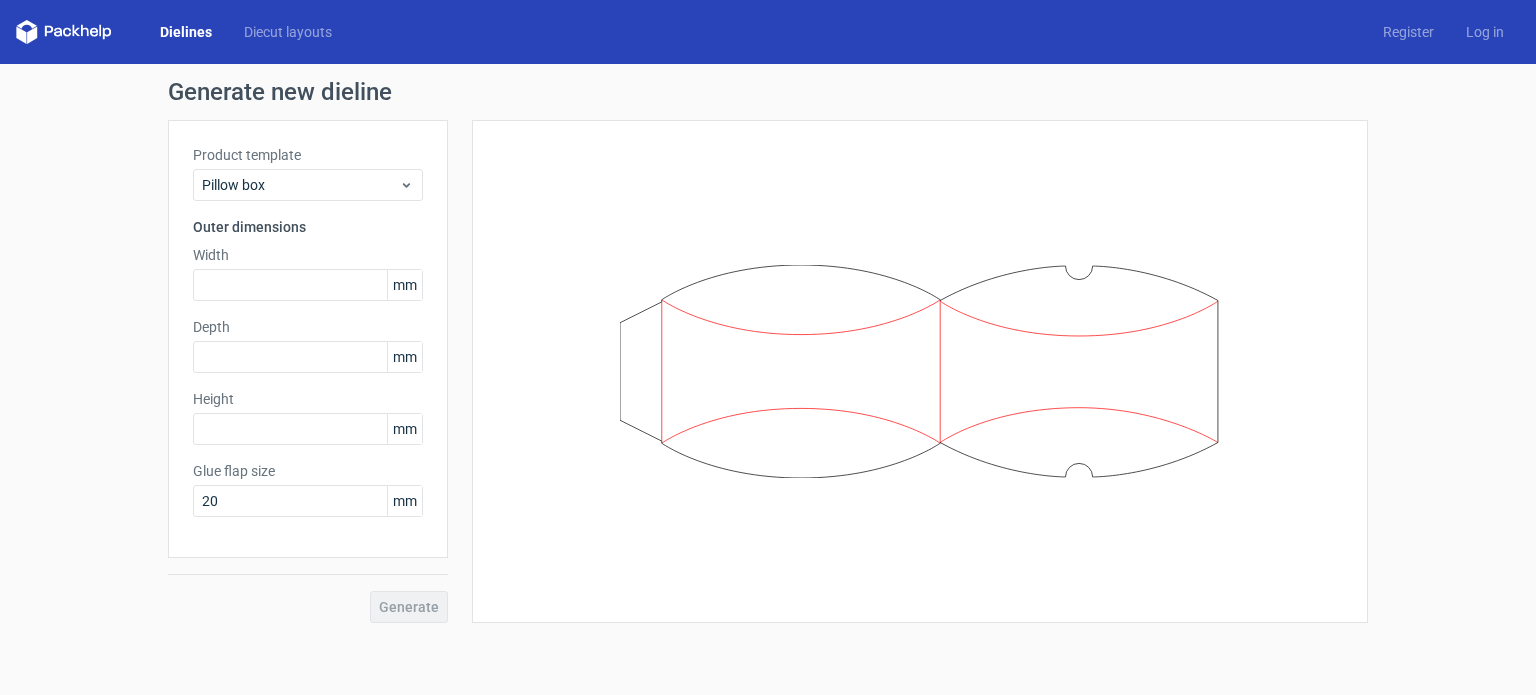 scroll, scrollTop: 0, scrollLeft: 0, axis: both 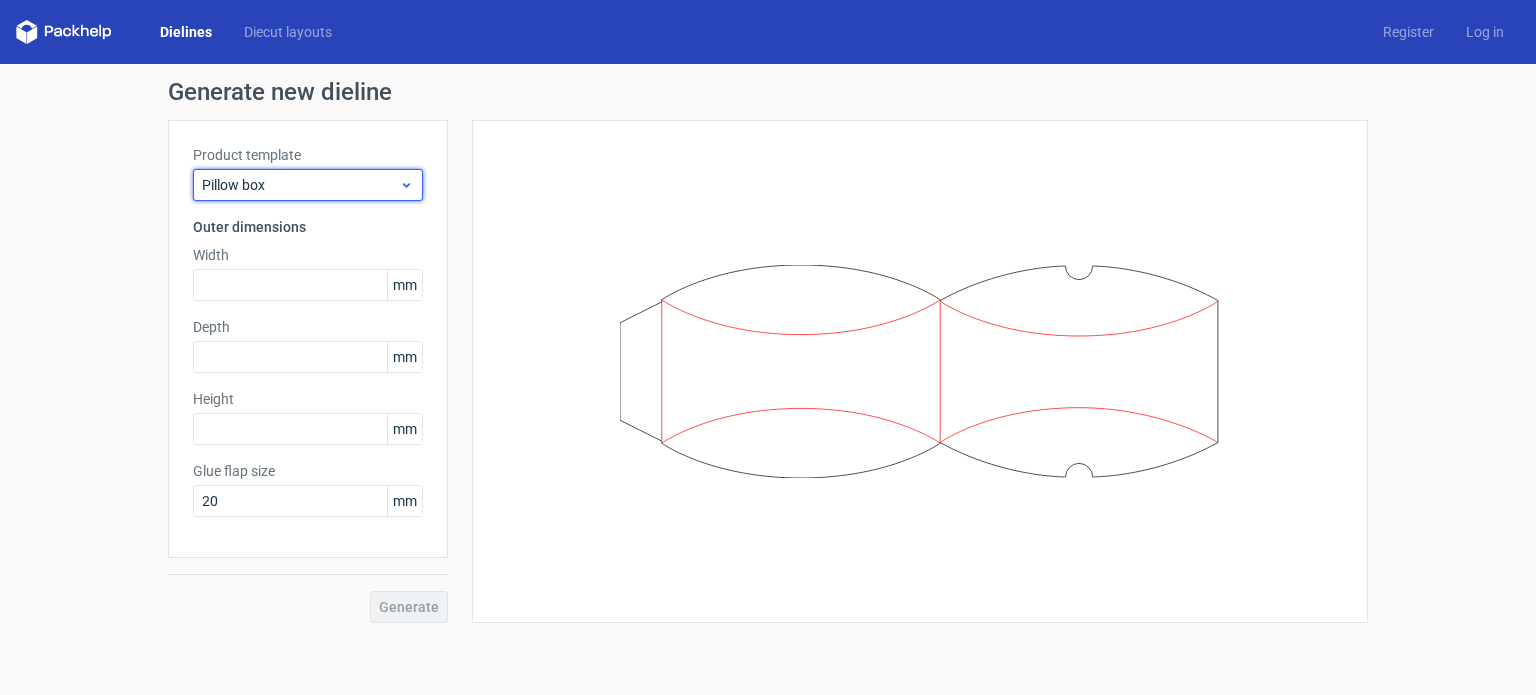 click on "Pillow box" at bounding box center [308, 185] 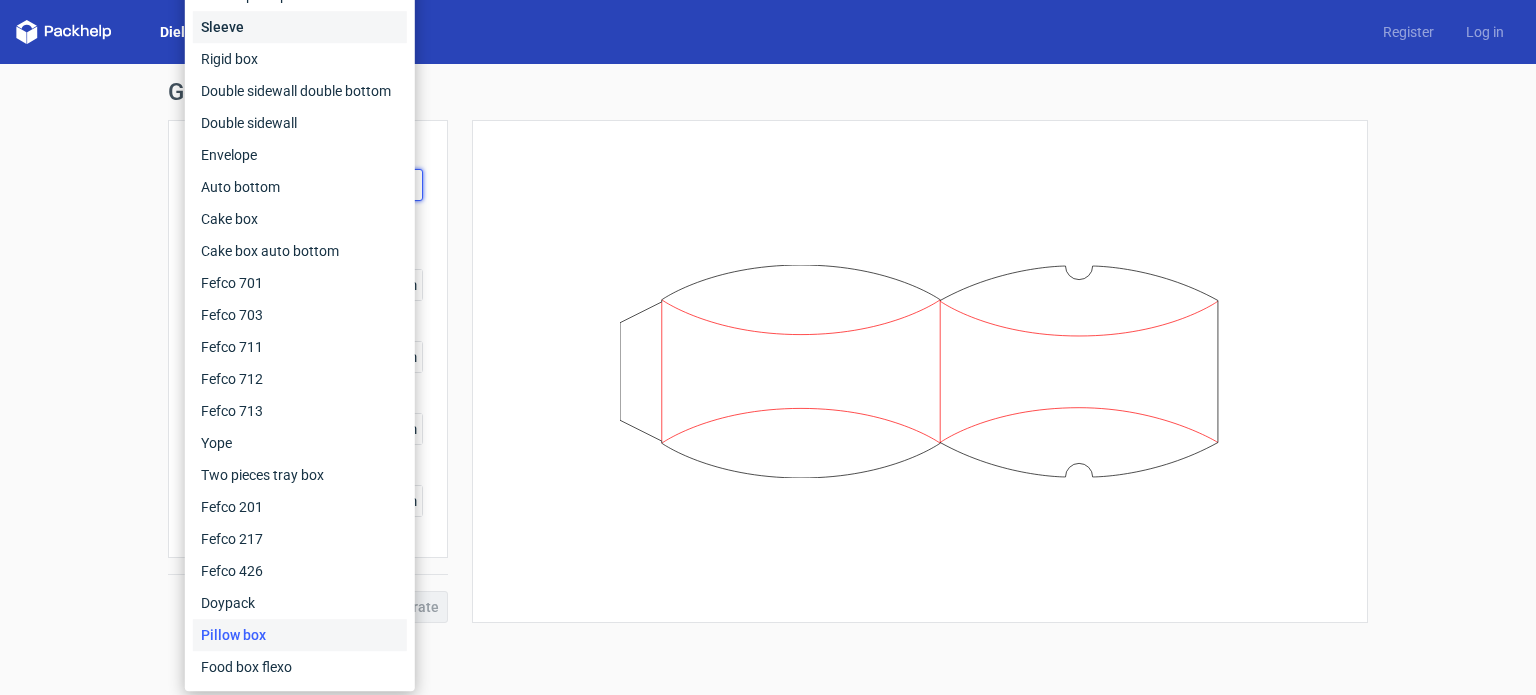 click on "Sleeve" at bounding box center [300, 27] 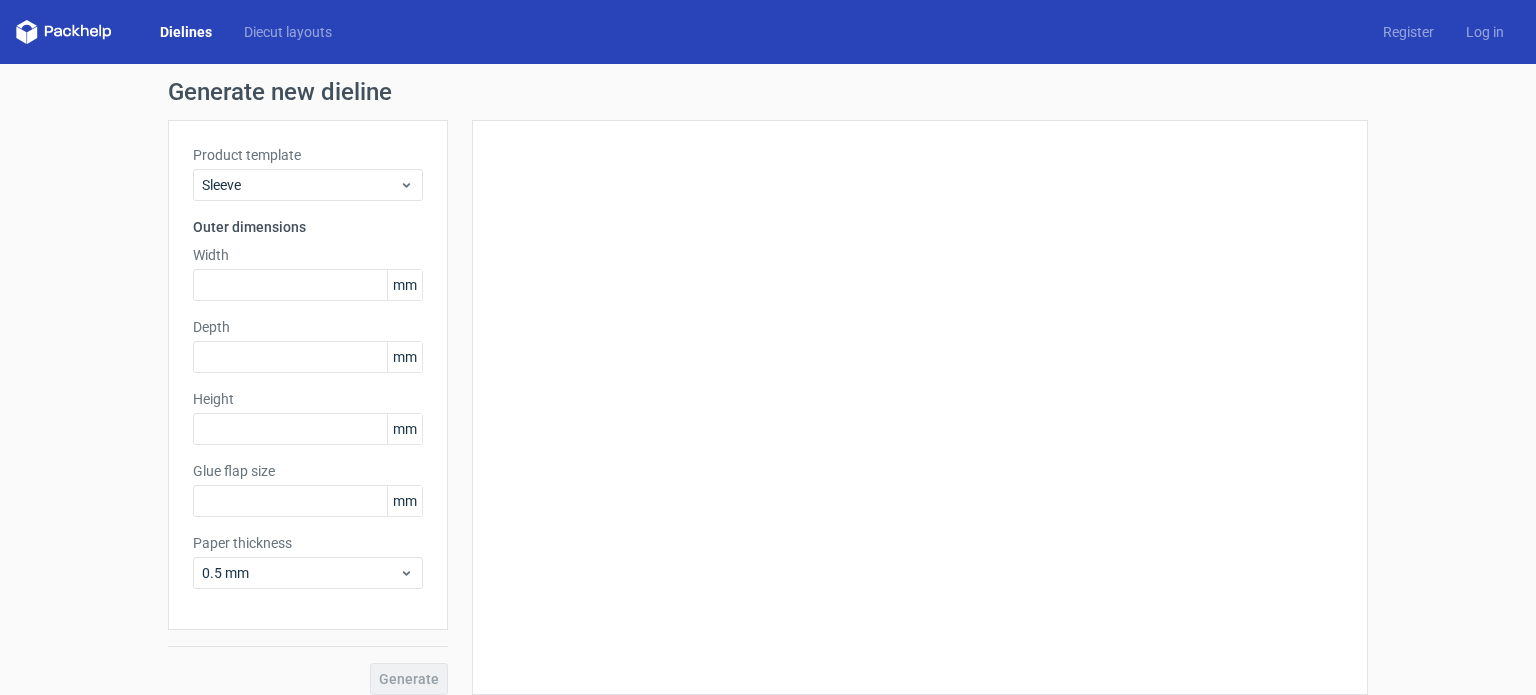 type on "15" 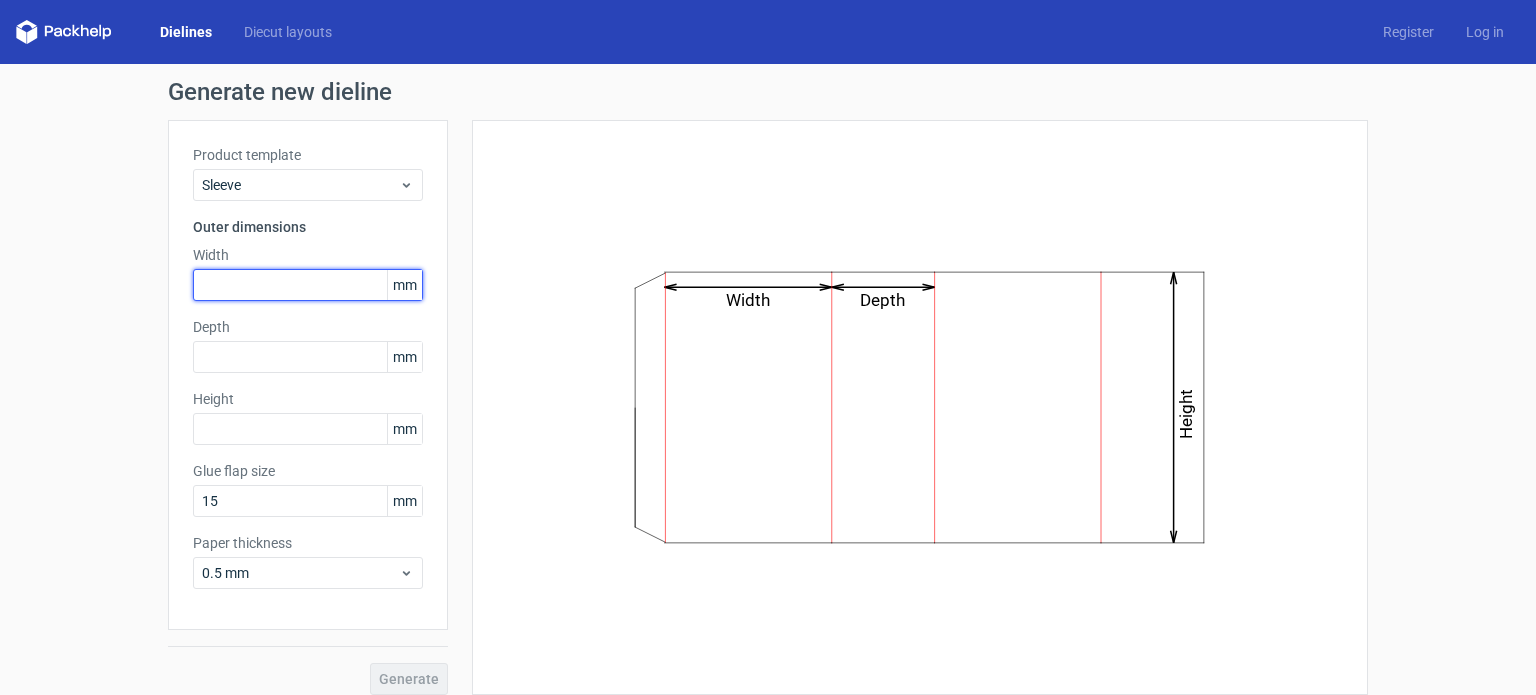click at bounding box center [308, 285] 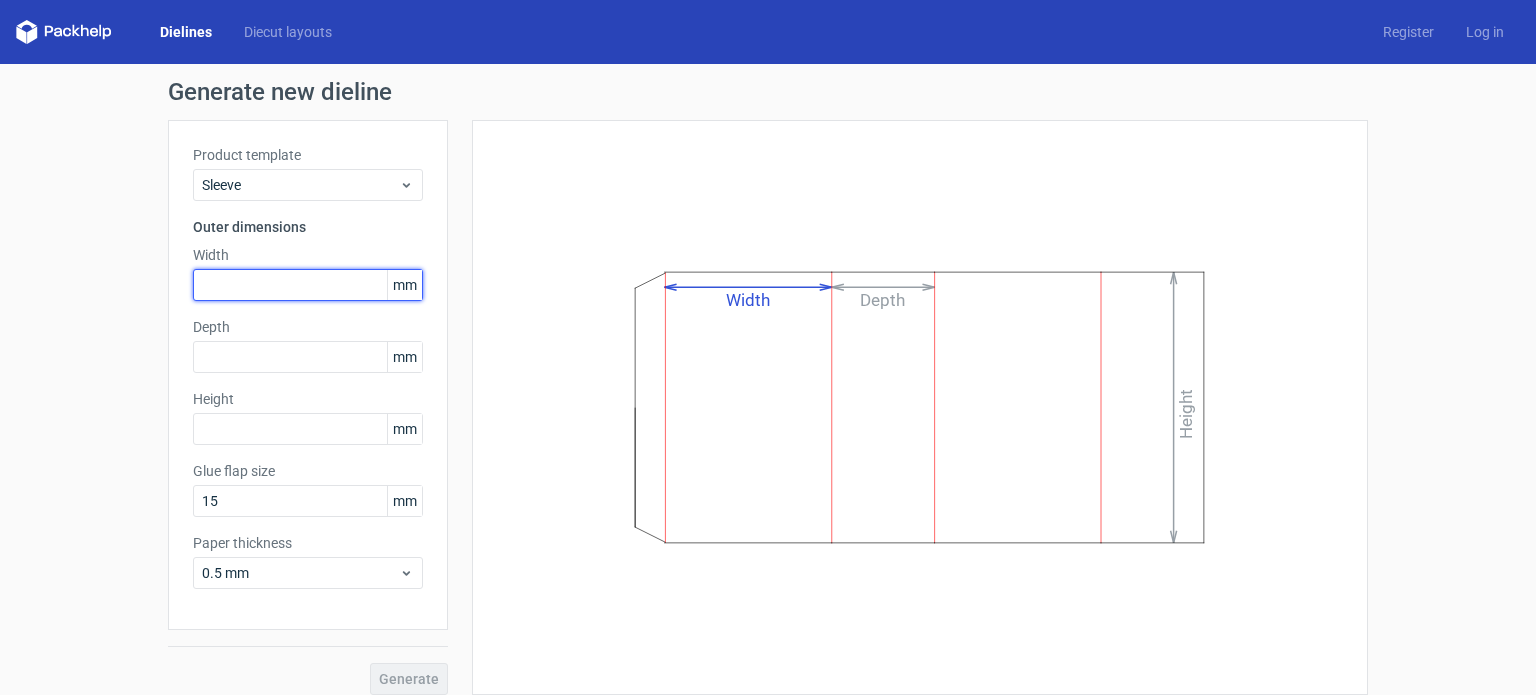 scroll, scrollTop: 15, scrollLeft: 0, axis: vertical 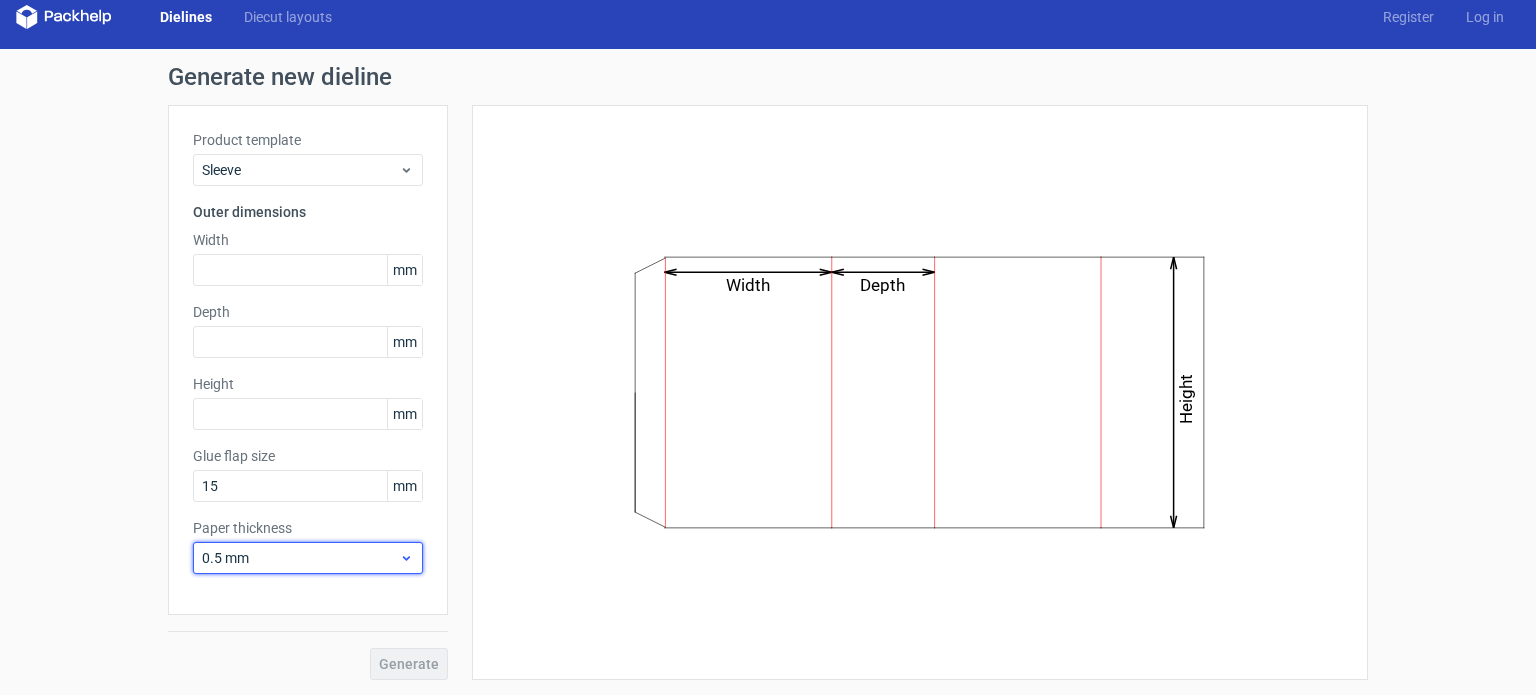 click on "0.5 mm" at bounding box center [300, 558] 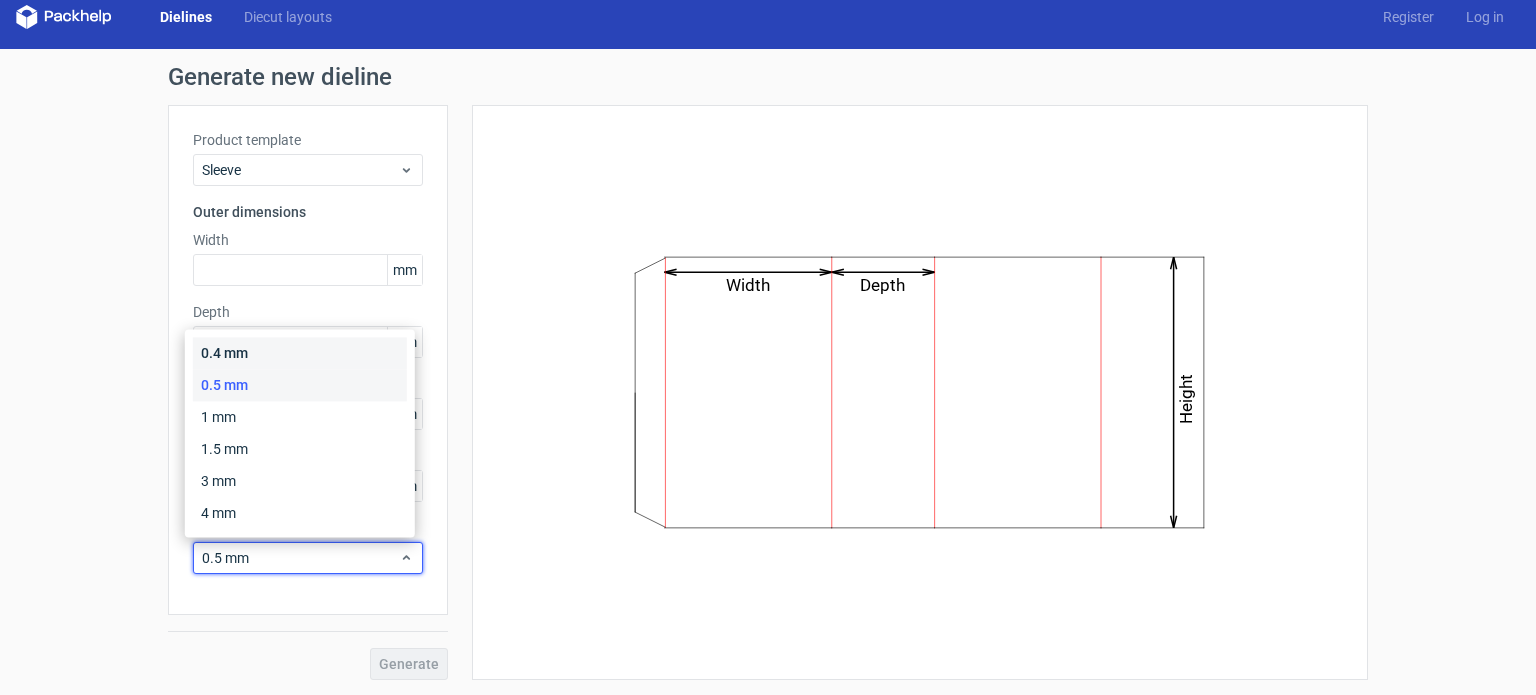 click on "0.4 mm" at bounding box center [300, 353] 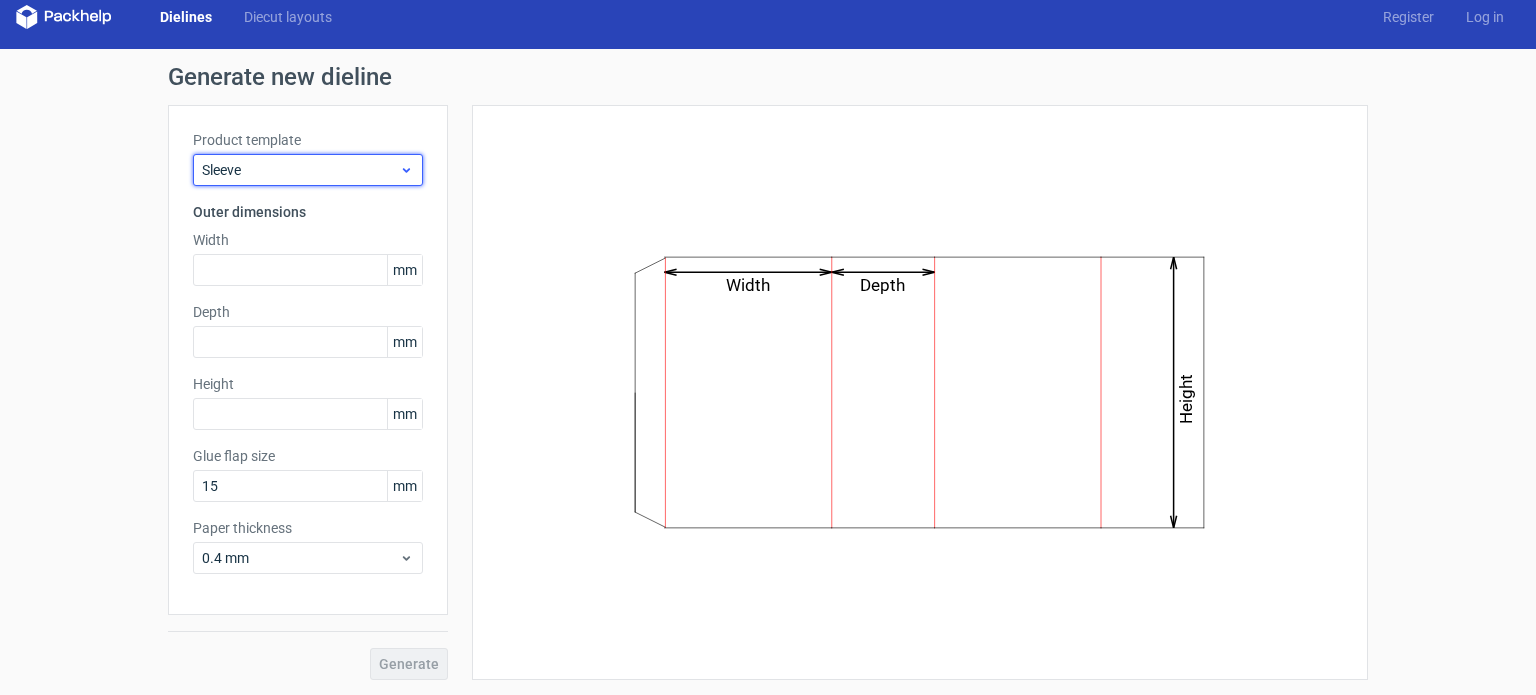 click on "Sleeve" at bounding box center [300, 170] 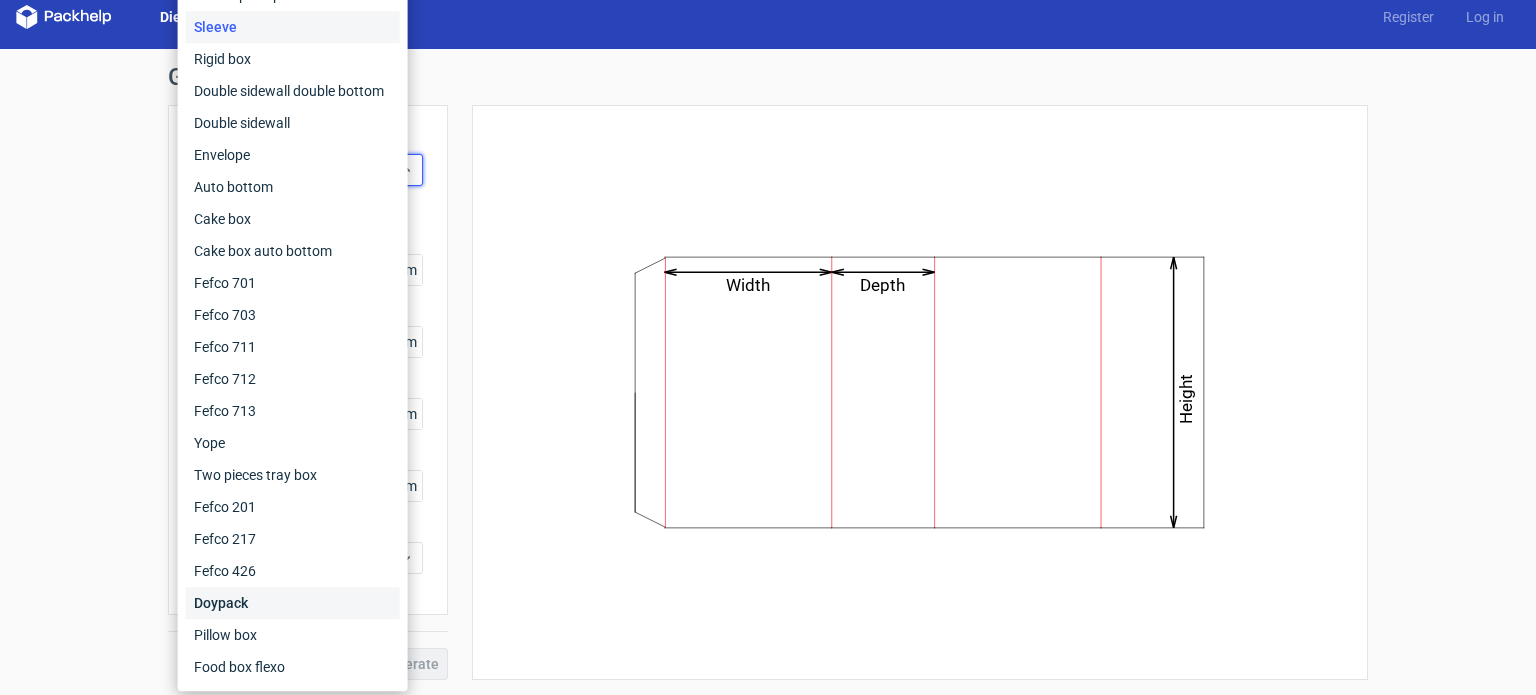 click on "Doypack" at bounding box center [293, 603] 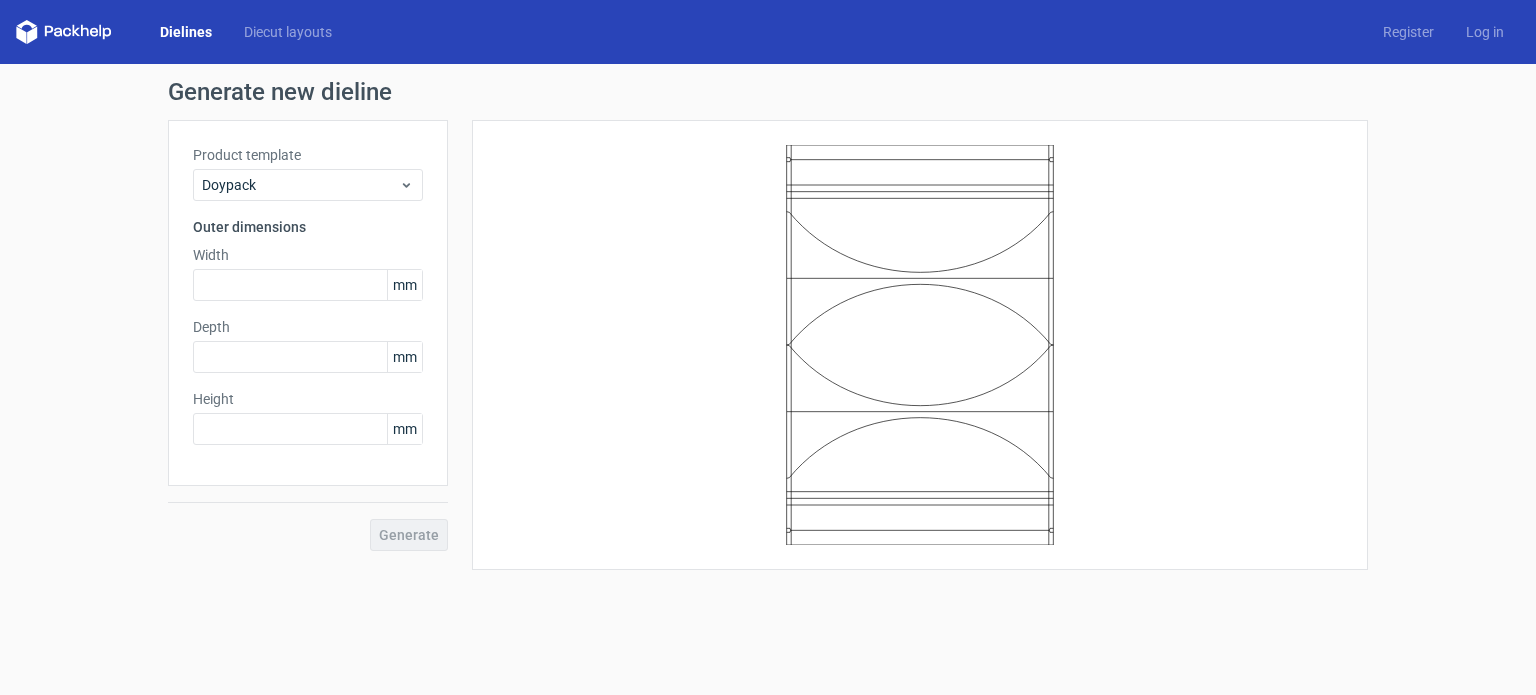 scroll, scrollTop: 0, scrollLeft: 0, axis: both 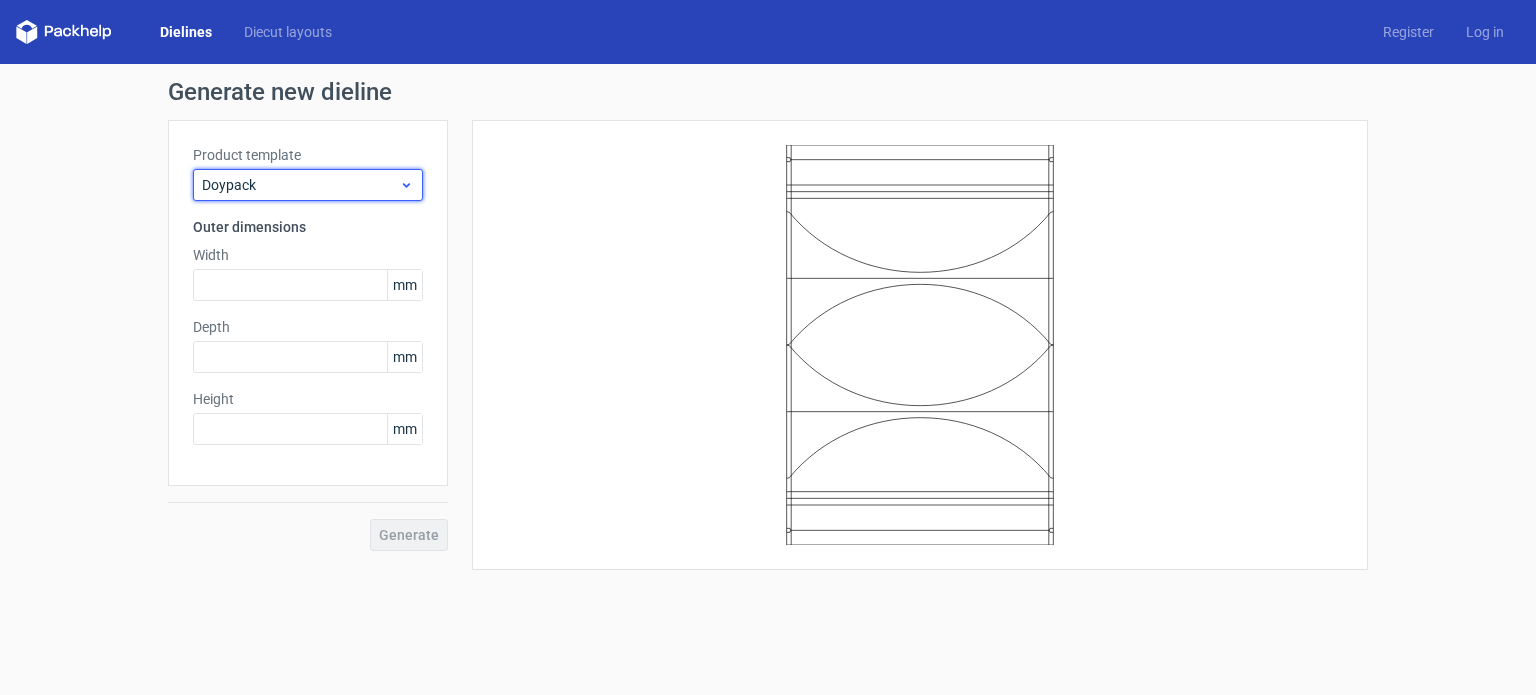 click on "Doypack" at bounding box center [300, 185] 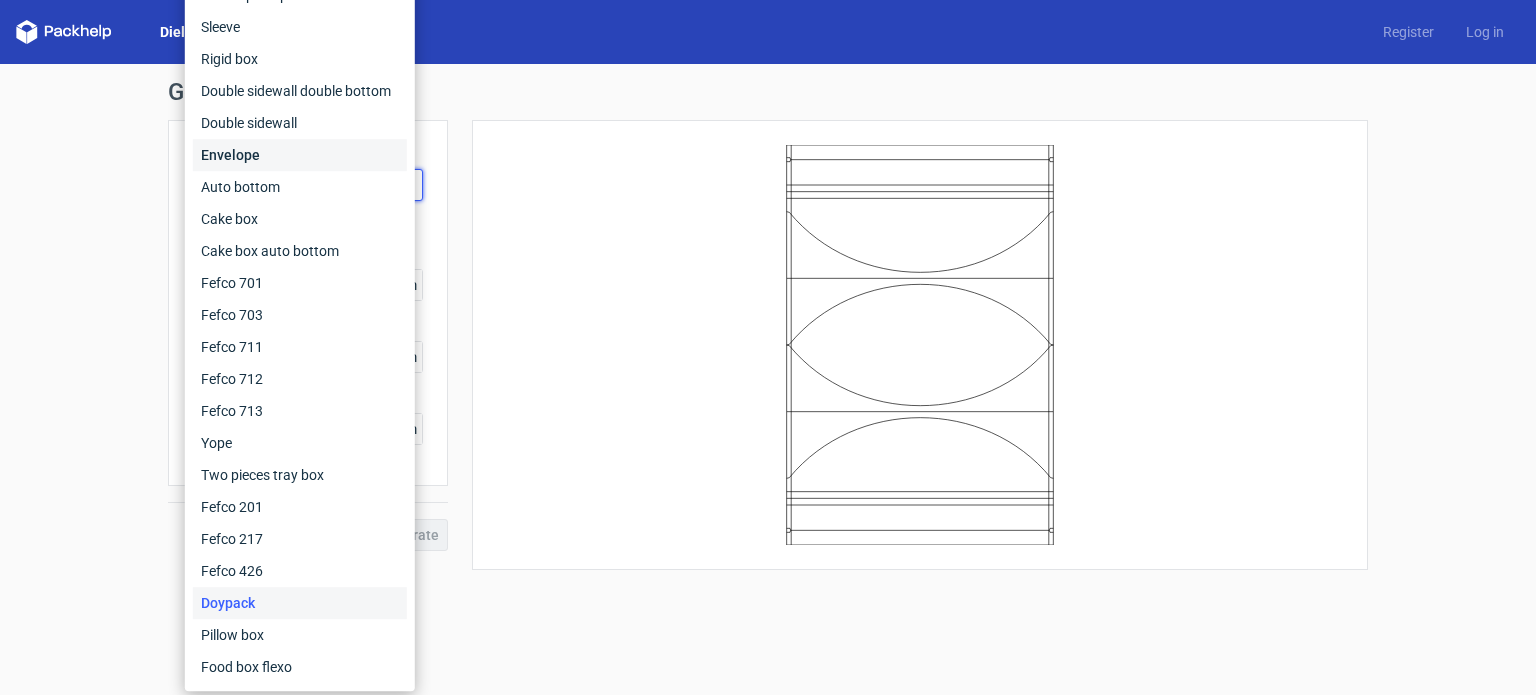 click on "Envelope" at bounding box center [300, 155] 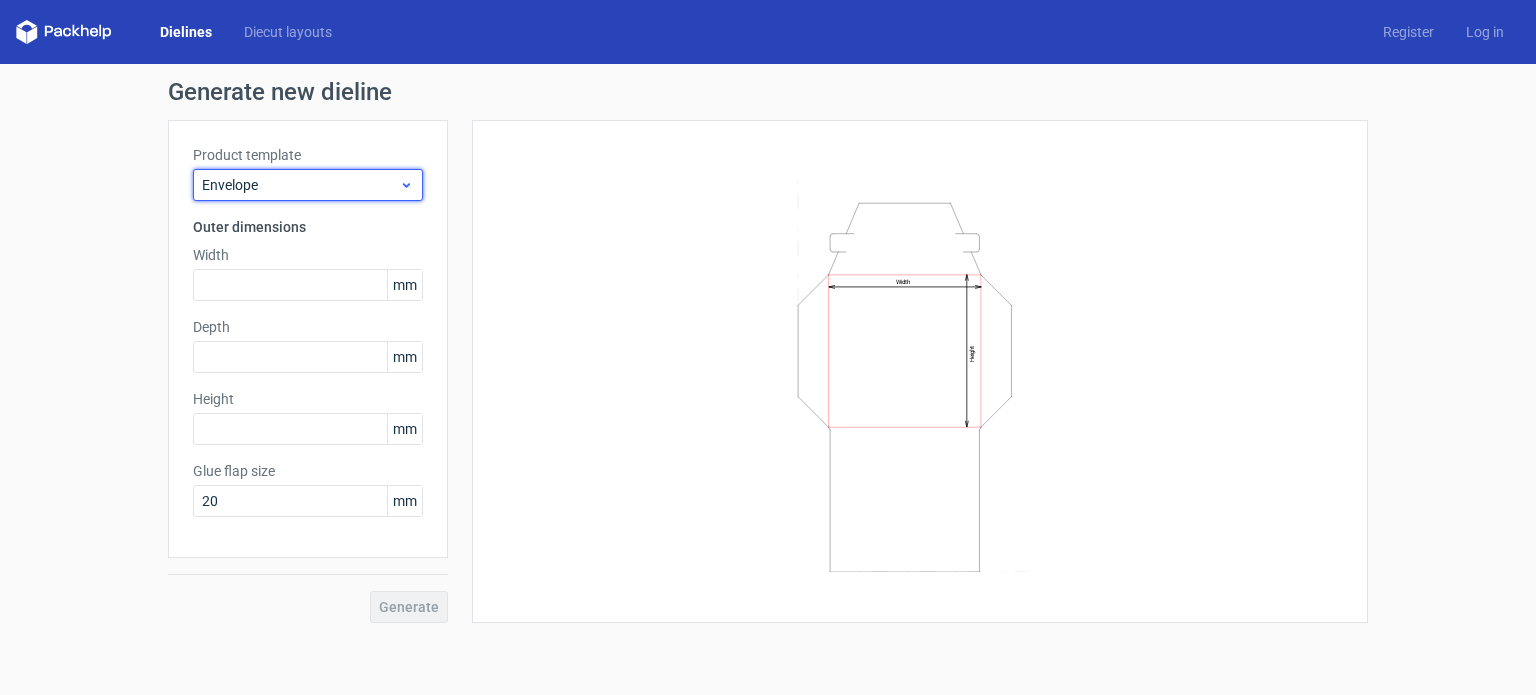 click on "Envelope" at bounding box center (300, 185) 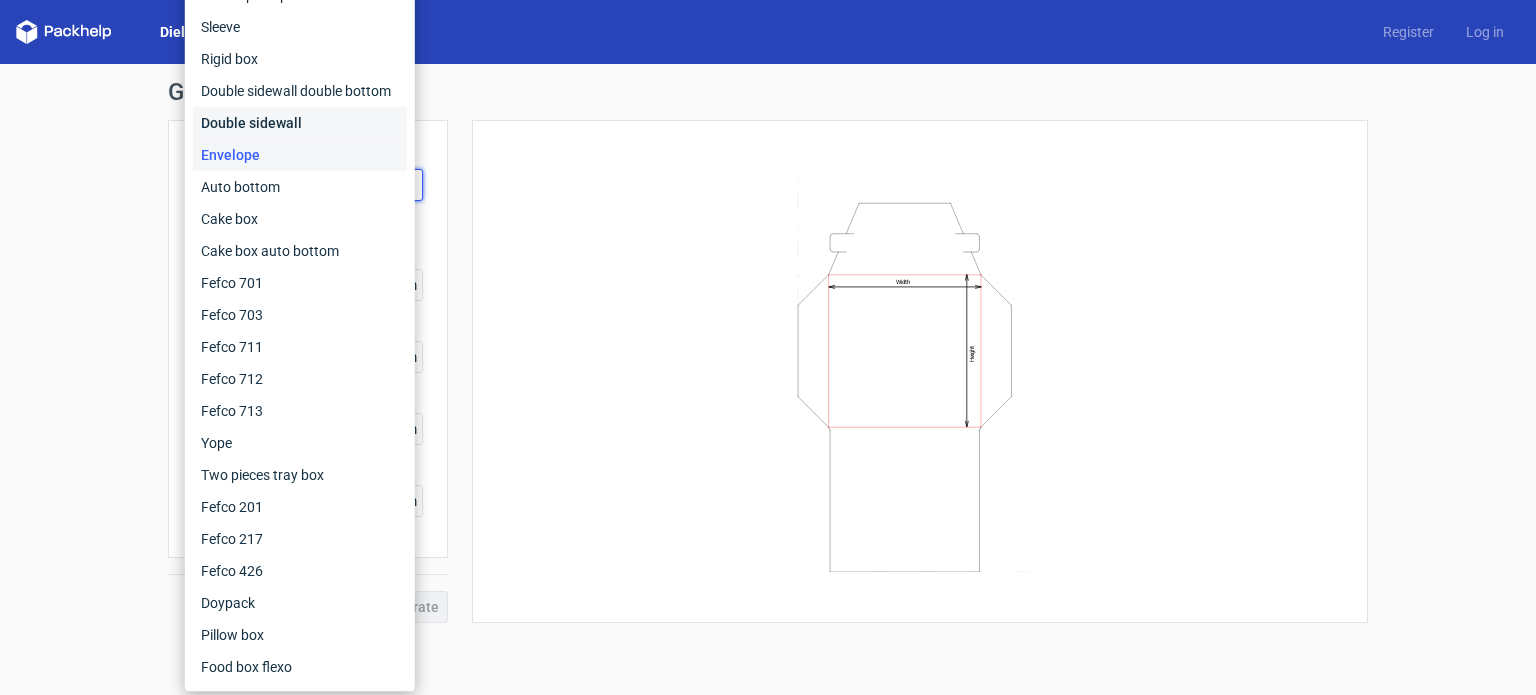 click on "Double sidewall" at bounding box center [300, 123] 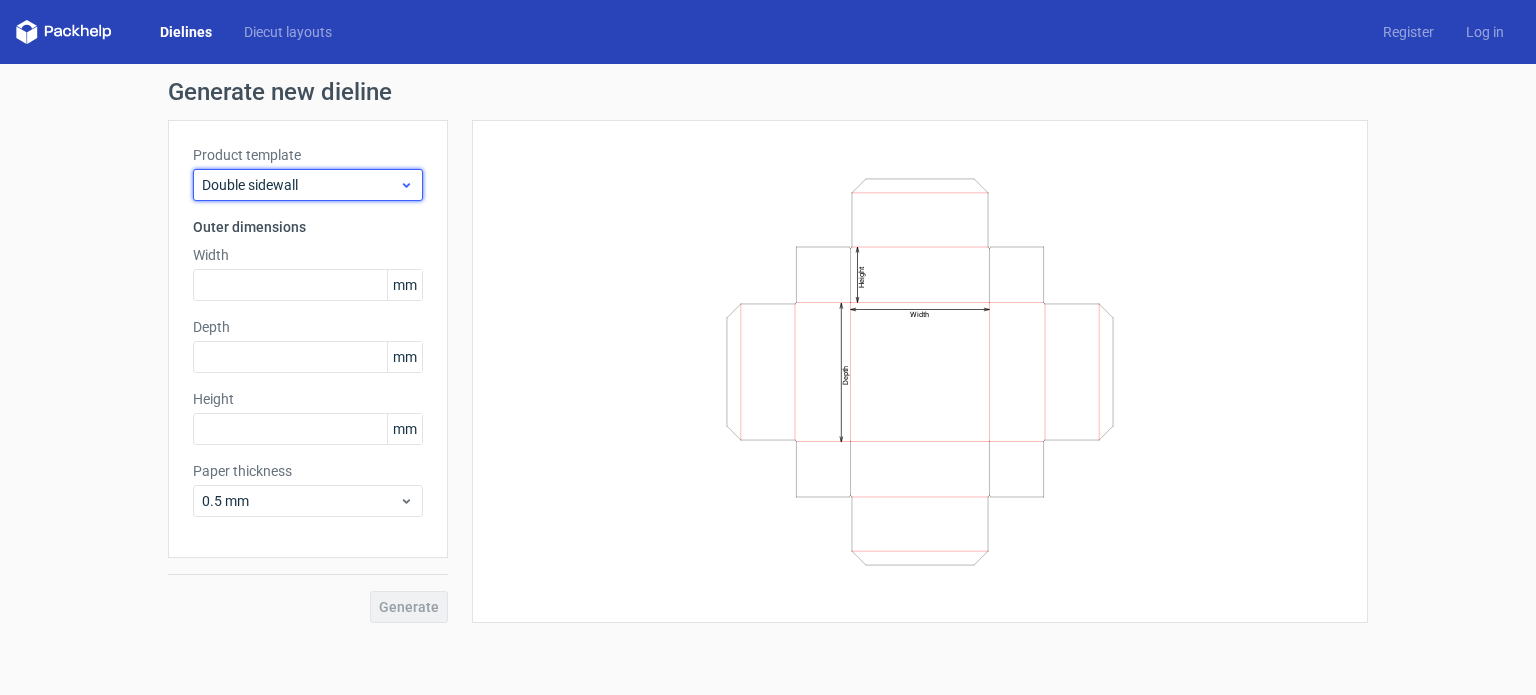 click on "Double sidewall" at bounding box center [300, 185] 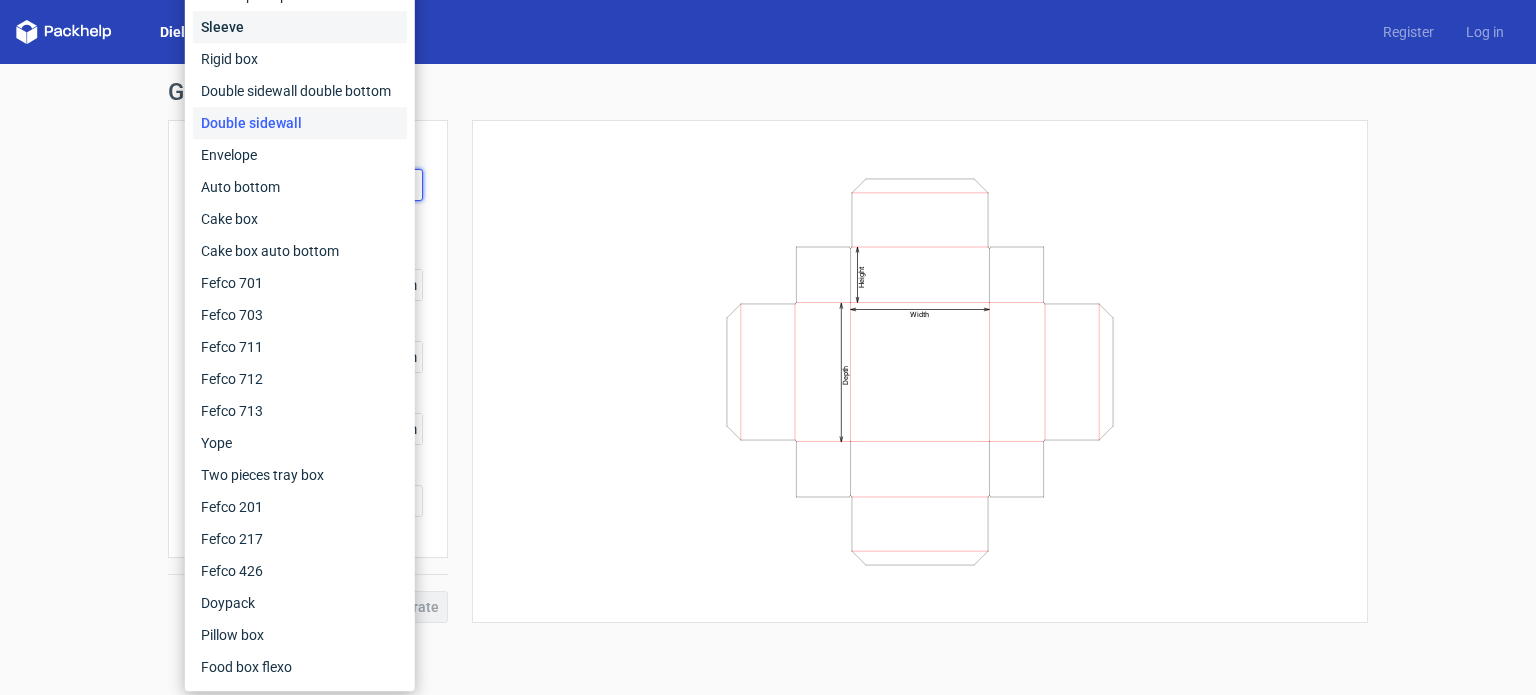 click on "Sleeve" at bounding box center (300, 27) 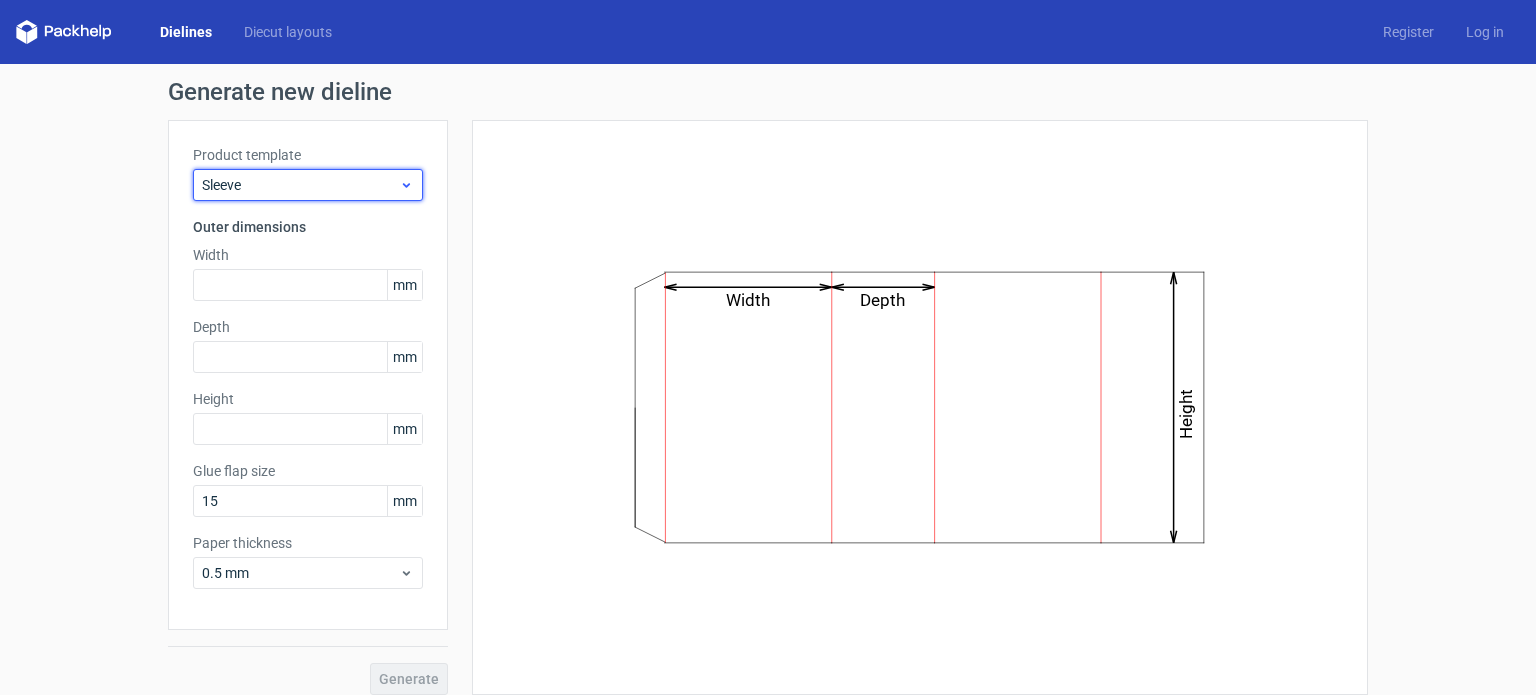 click on "Sleeve" at bounding box center [300, 185] 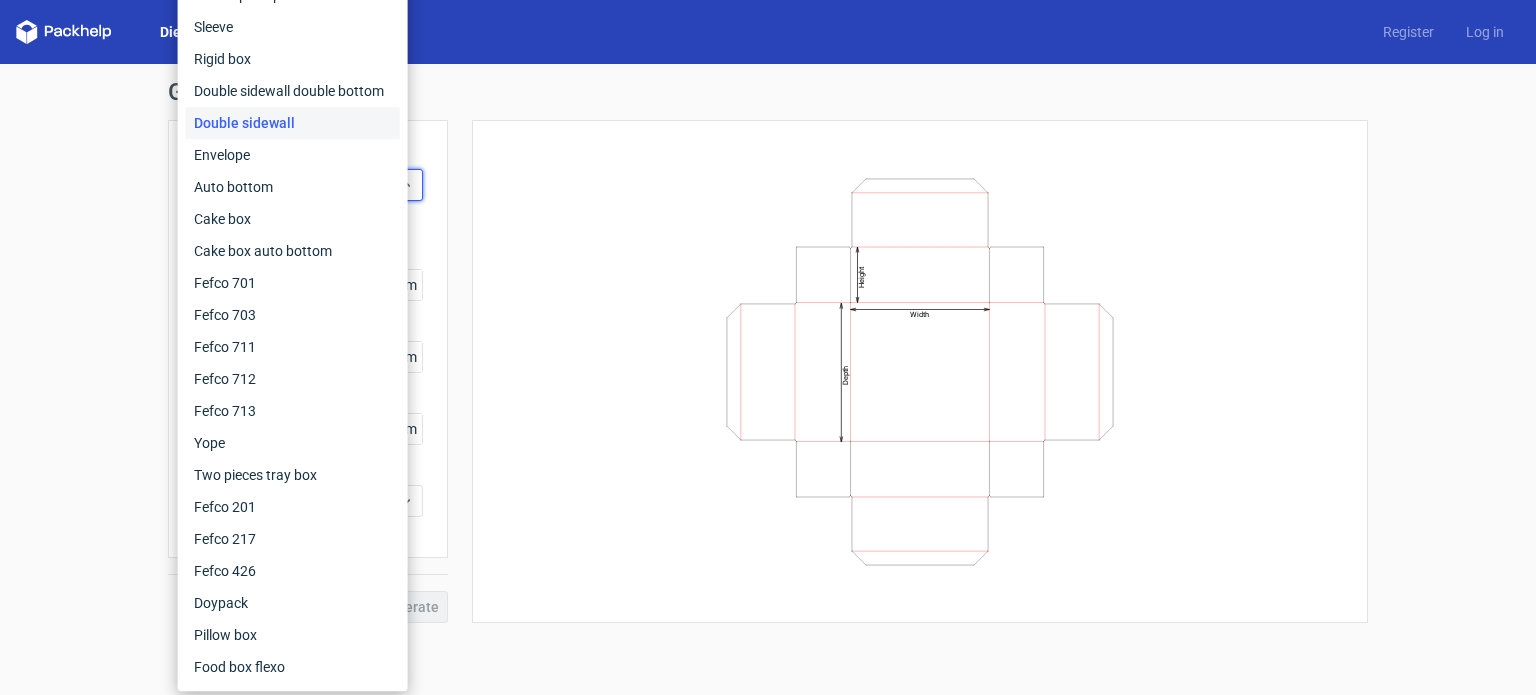 click on "Generate new dieline Product template Double sidewall Outer dimensions Width mm Depth mm Height mm Paper thickness 0.5 mm Generate
Width
Depth
Height" at bounding box center (768, 351) 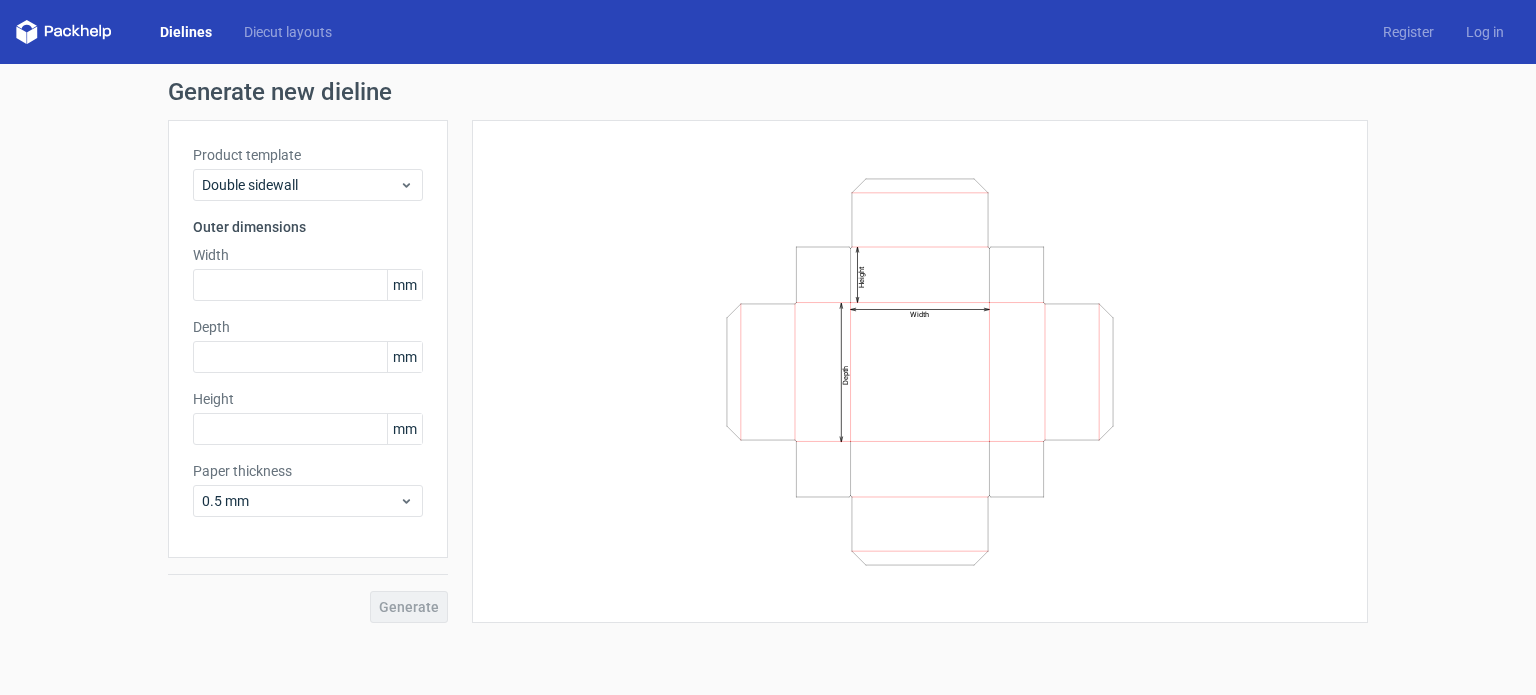 click on "Dielines Diecut layouts" at bounding box center (182, 32) 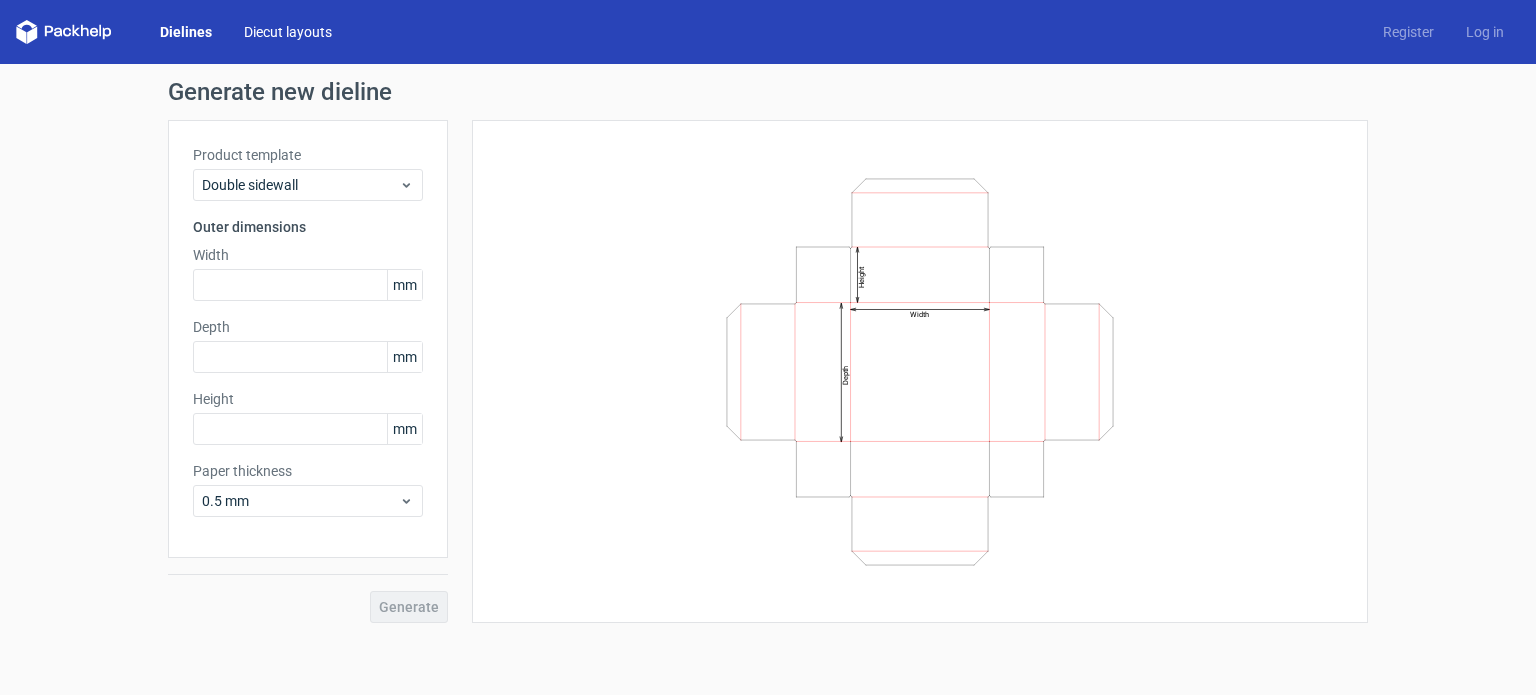 click on "Diecut layouts" at bounding box center [288, 32] 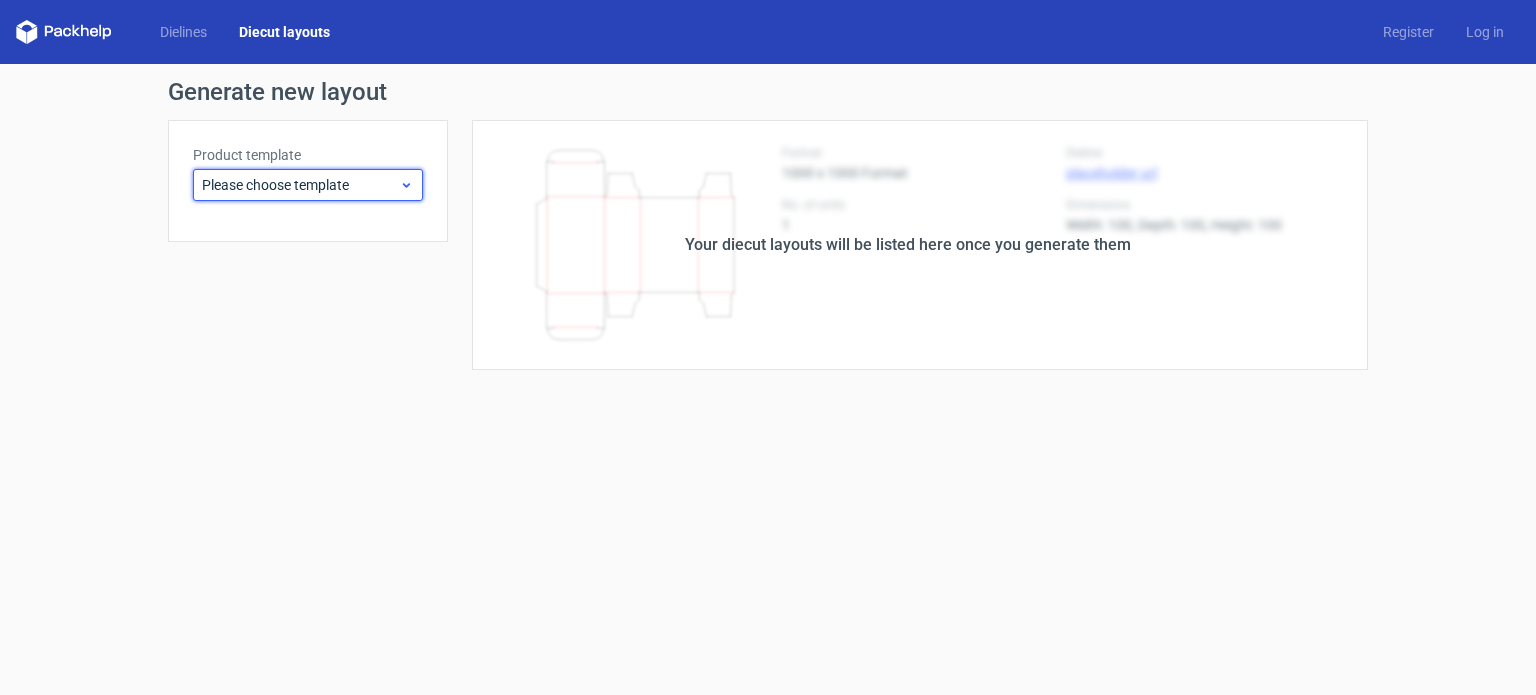 click on "Please choose template" at bounding box center (300, 185) 